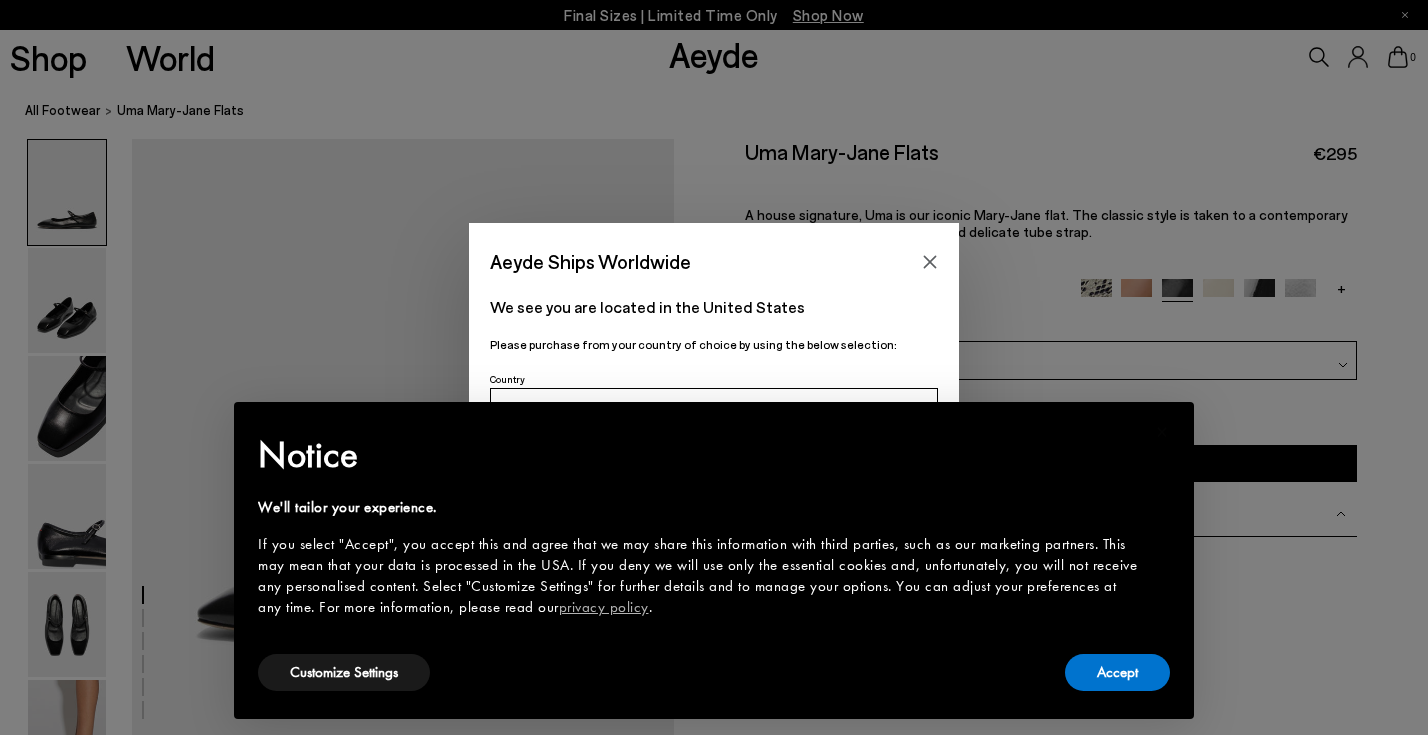 scroll, scrollTop: 0, scrollLeft: 0, axis: both 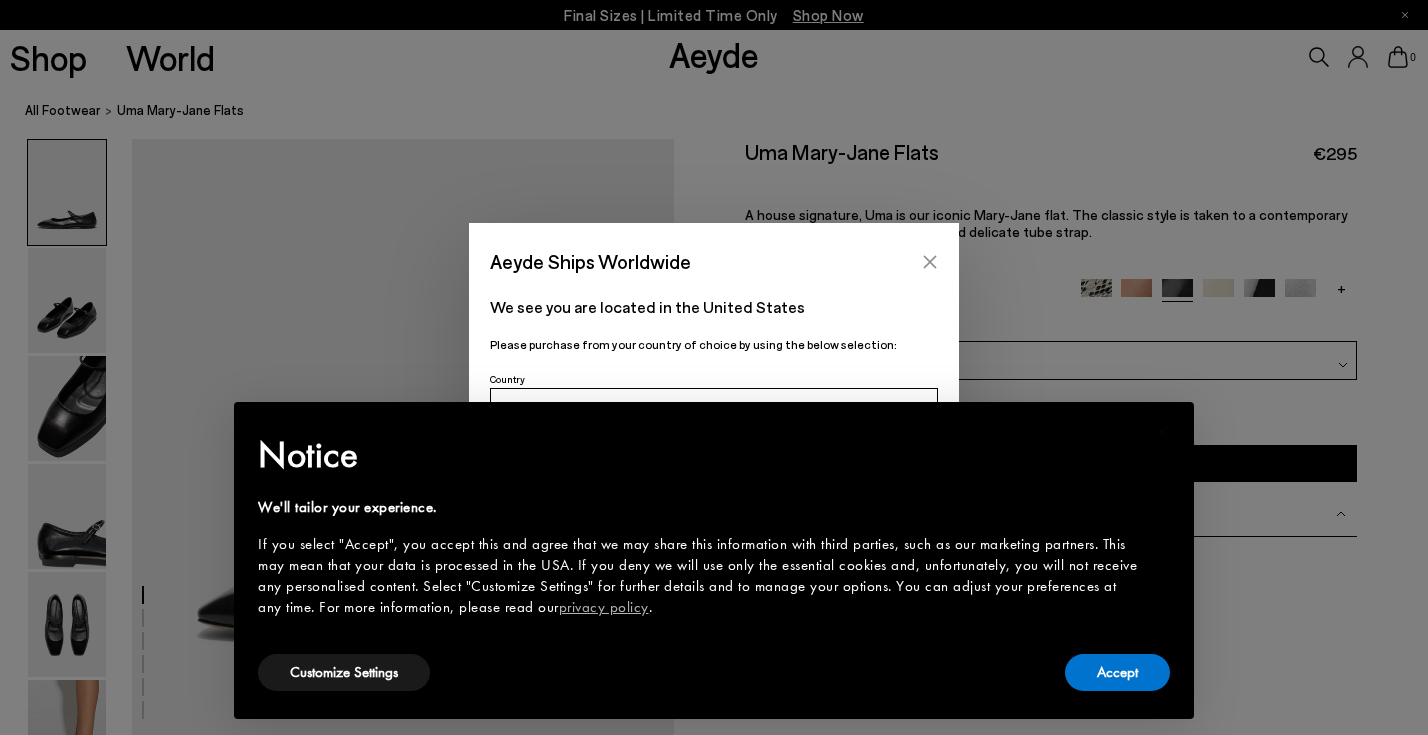 click at bounding box center [930, 262] 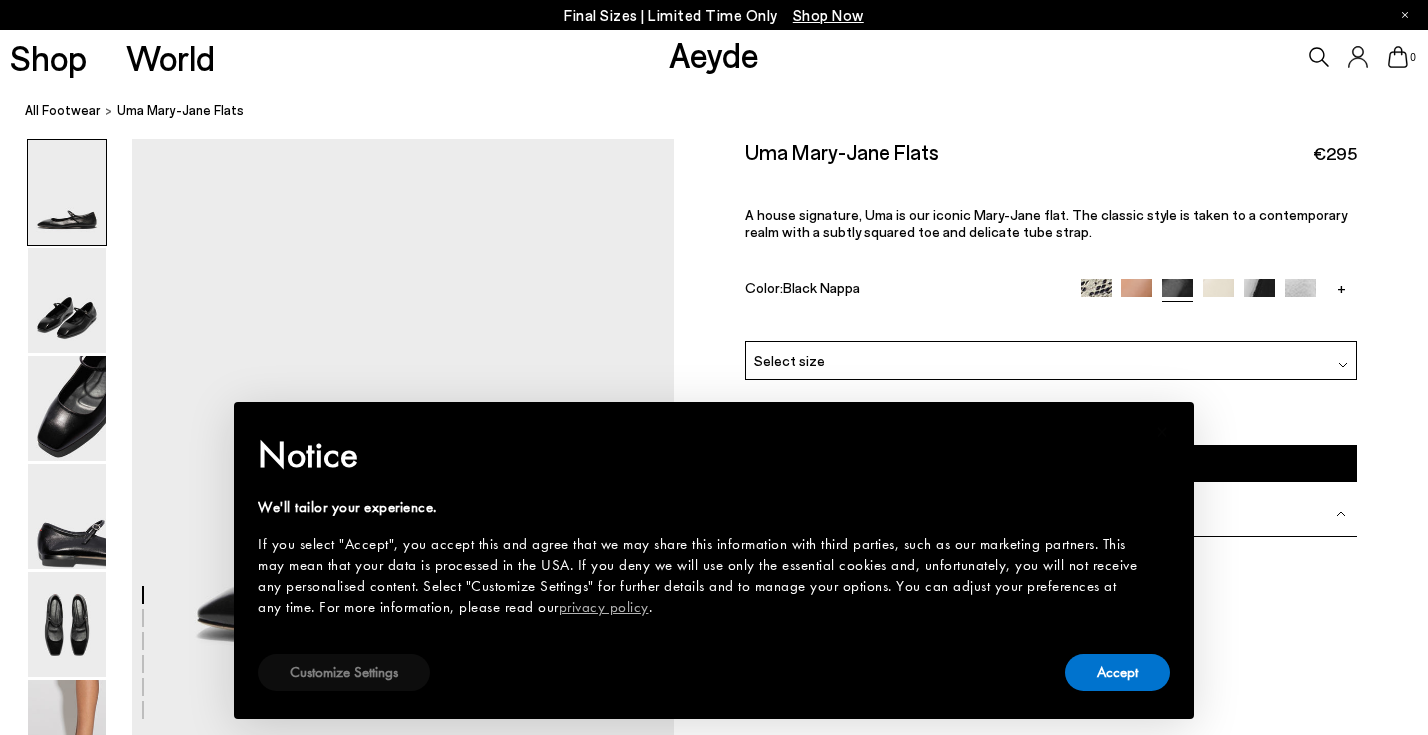 click on "Customize Settings" at bounding box center (344, 672) 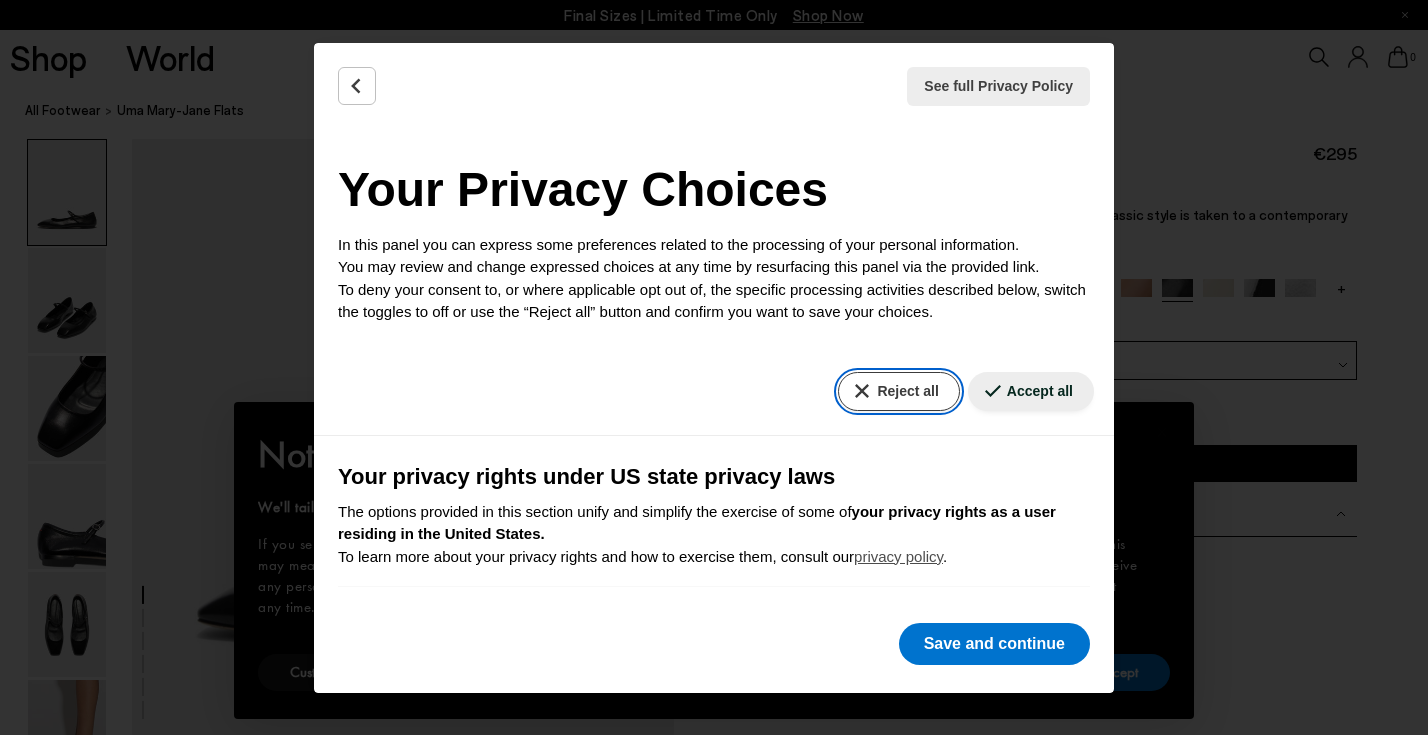 click on "Reject all" at bounding box center (898, 391) 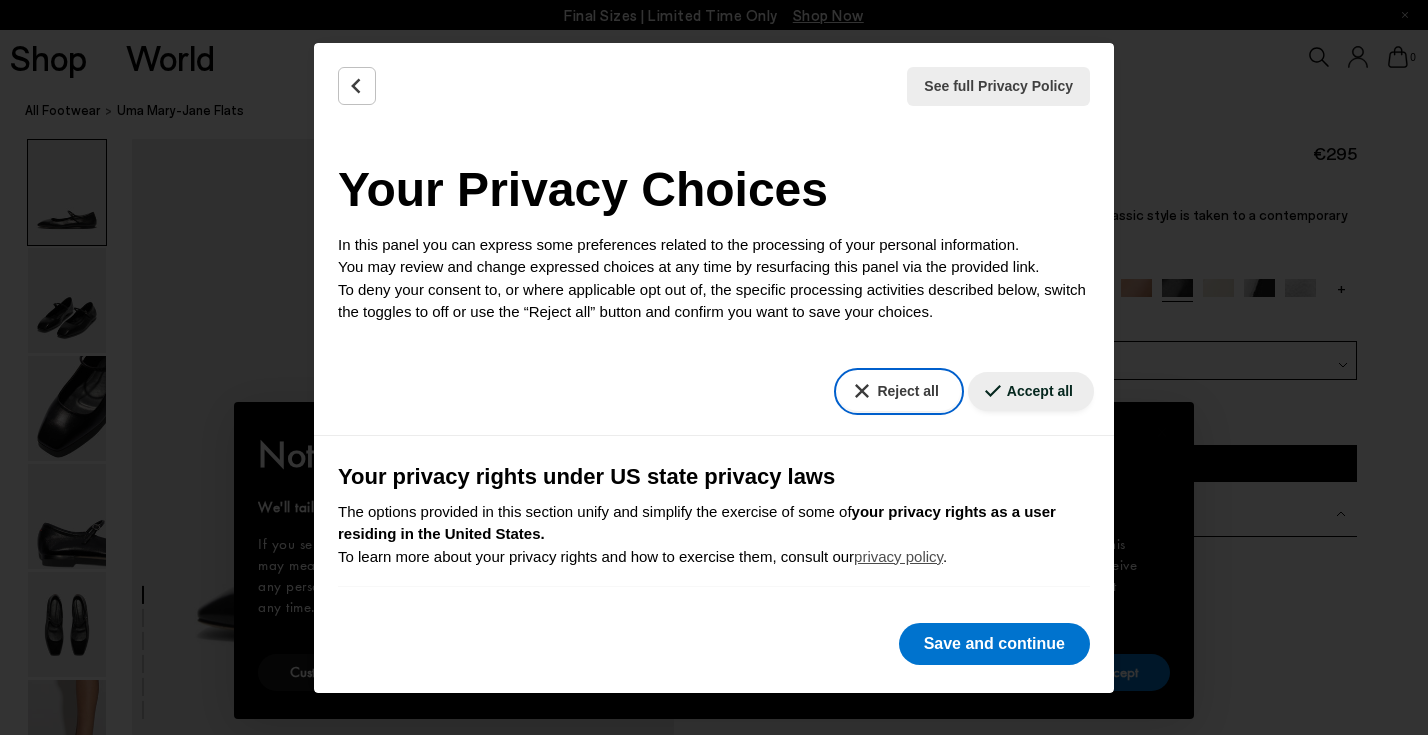scroll, scrollTop: 606, scrollLeft: 0, axis: vertical 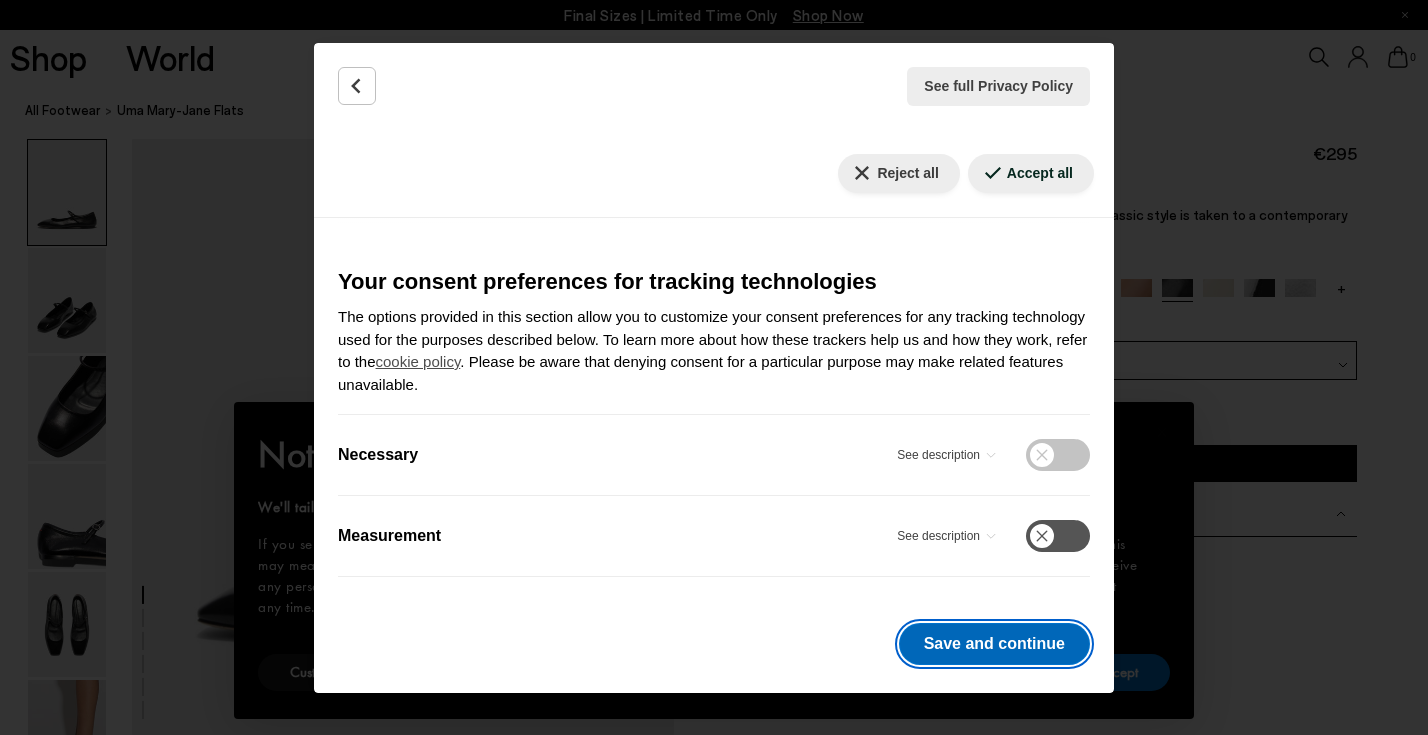click on "Save and continue" at bounding box center [994, 644] 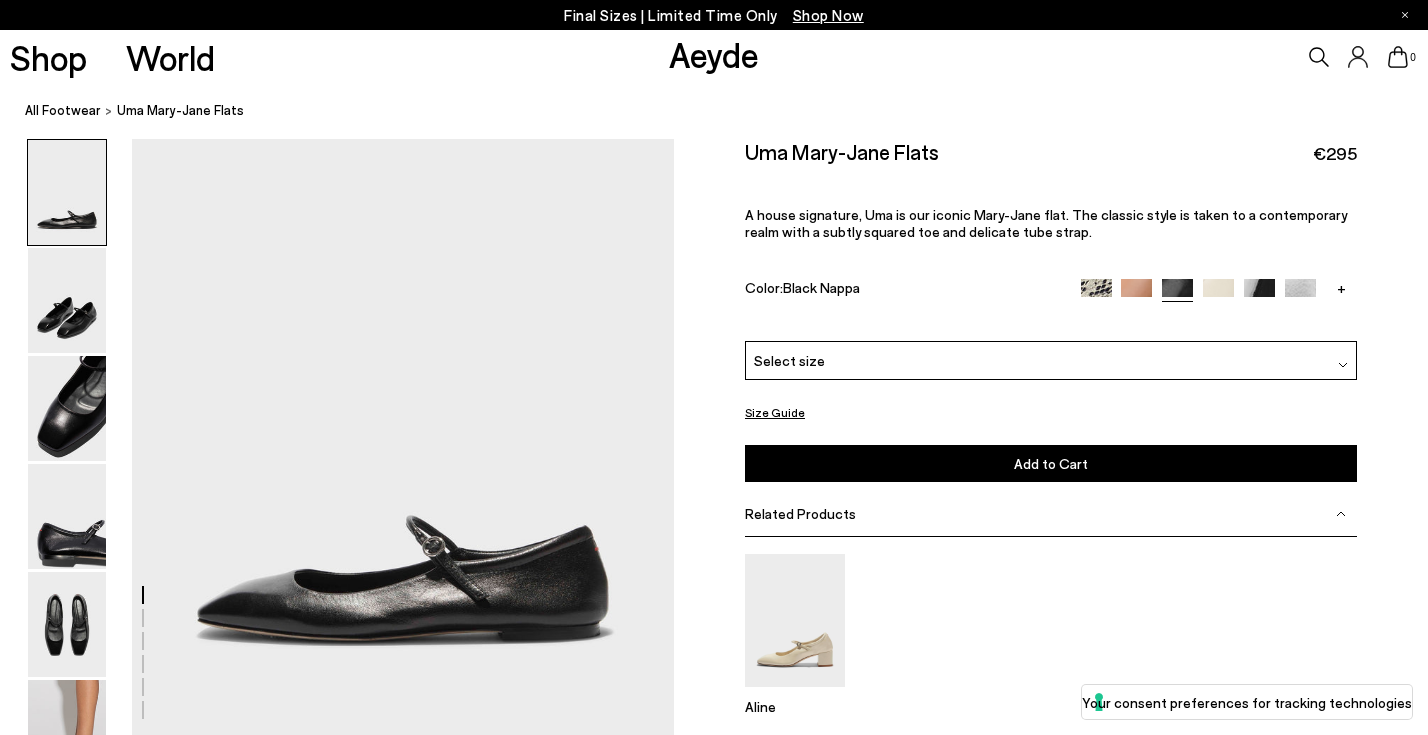 click at bounding box center (1096, 294) 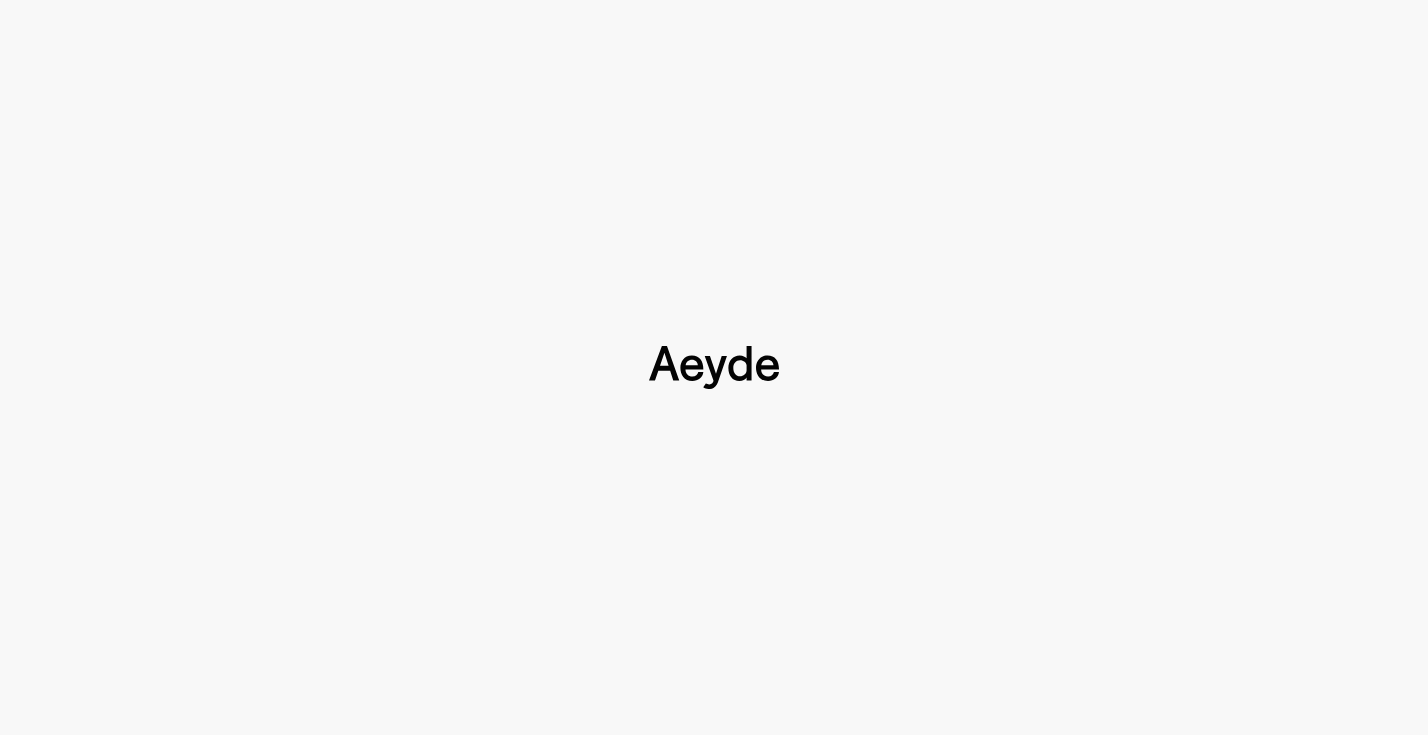 scroll, scrollTop: 0, scrollLeft: 0, axis: both 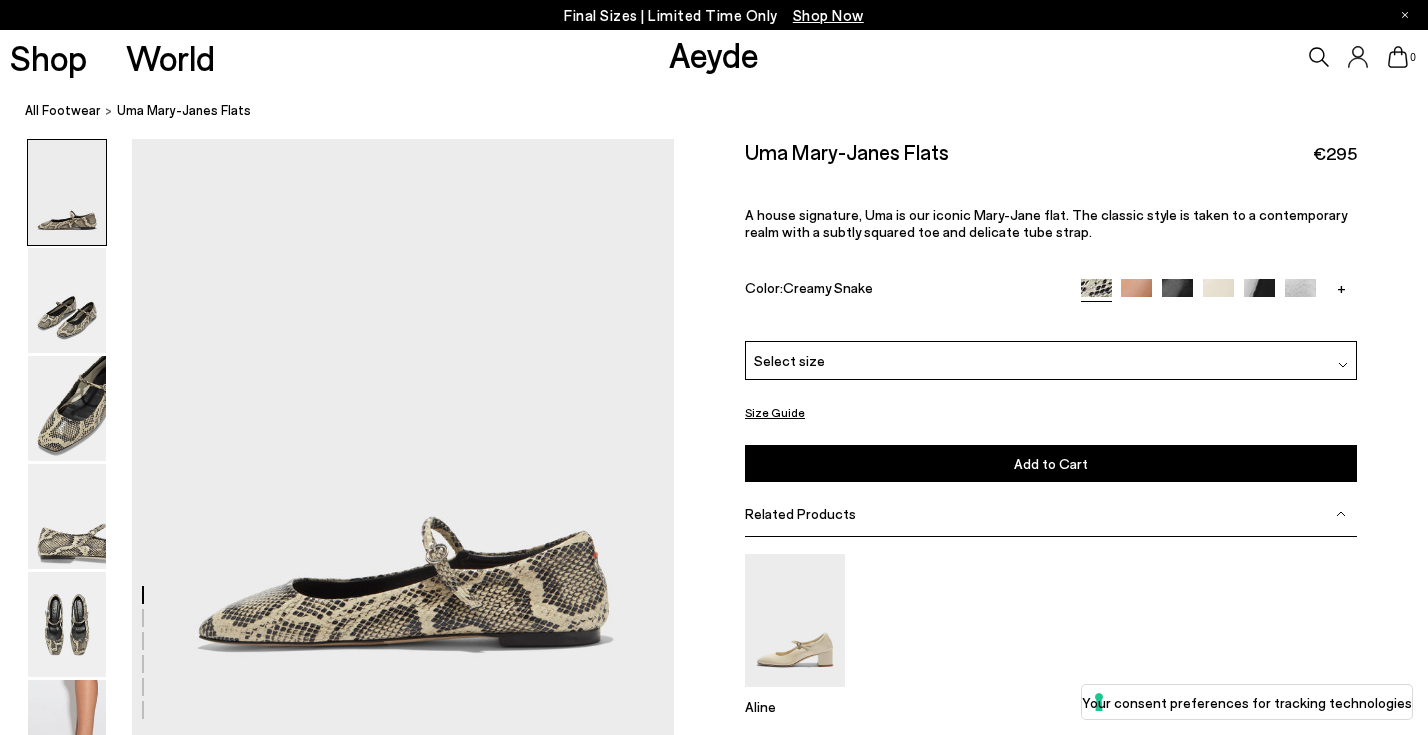 click at bounding box center (1177, 294) 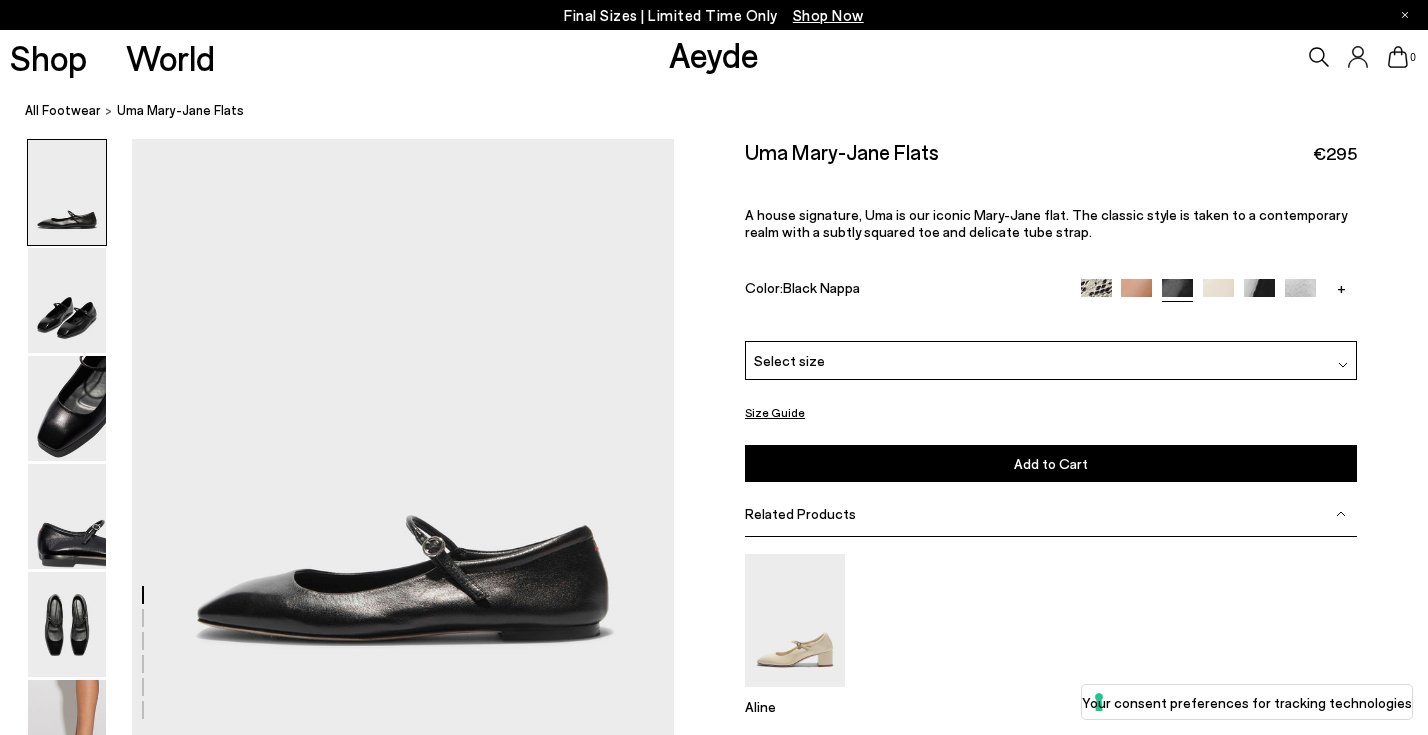 scroll, scrollTop: 0, scrollLeft: 0, axis: both 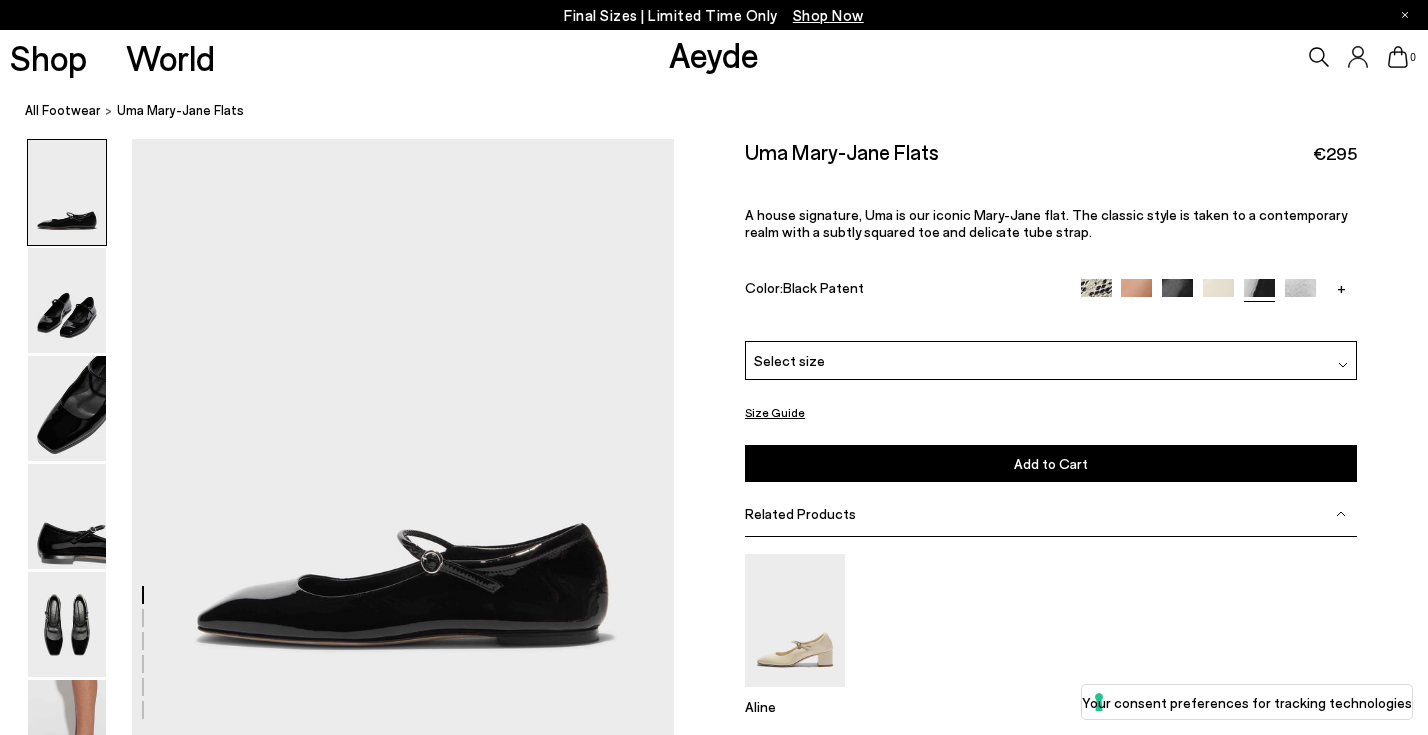click at bounding box center (1300, 294) 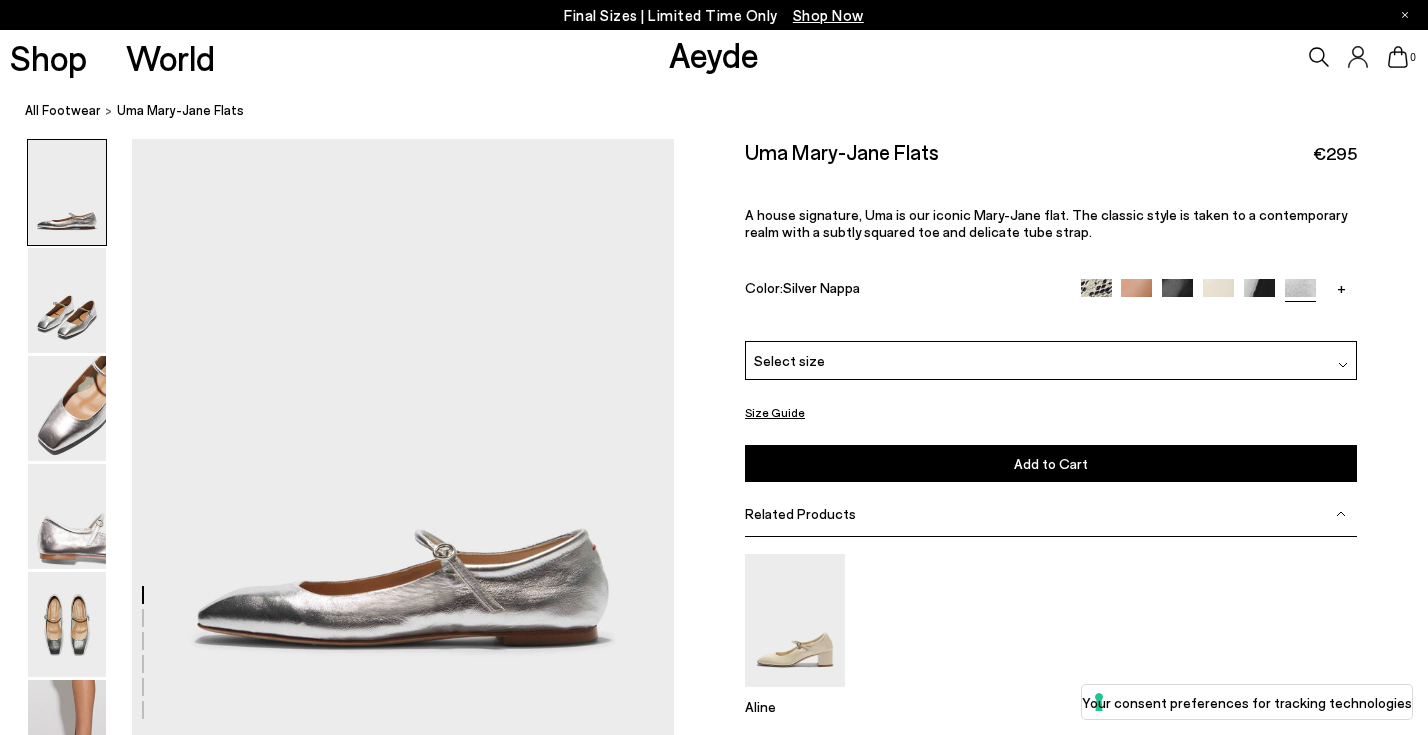 scroll, scrollTop: 0, scrollLeft: 0, axis: both 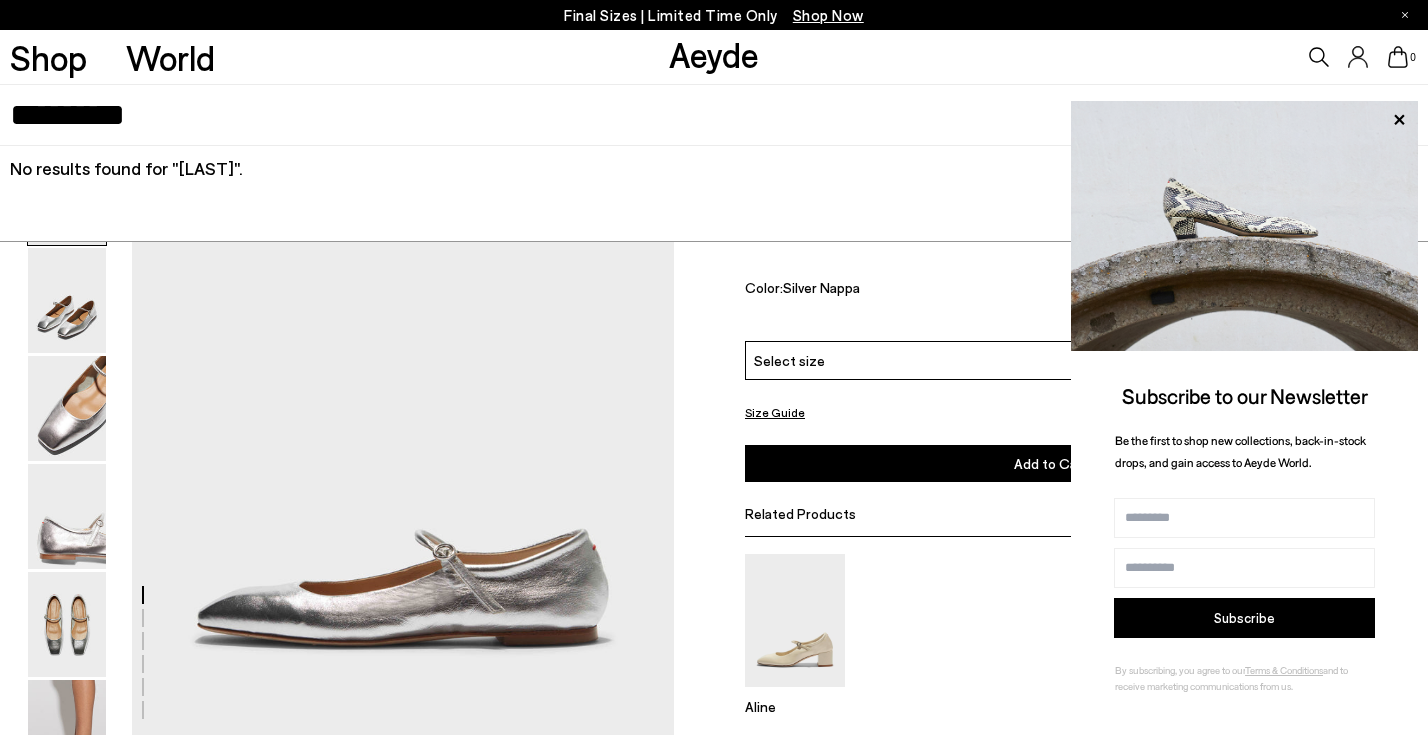 click on "Related Products" at bounding box center [1051, 514] 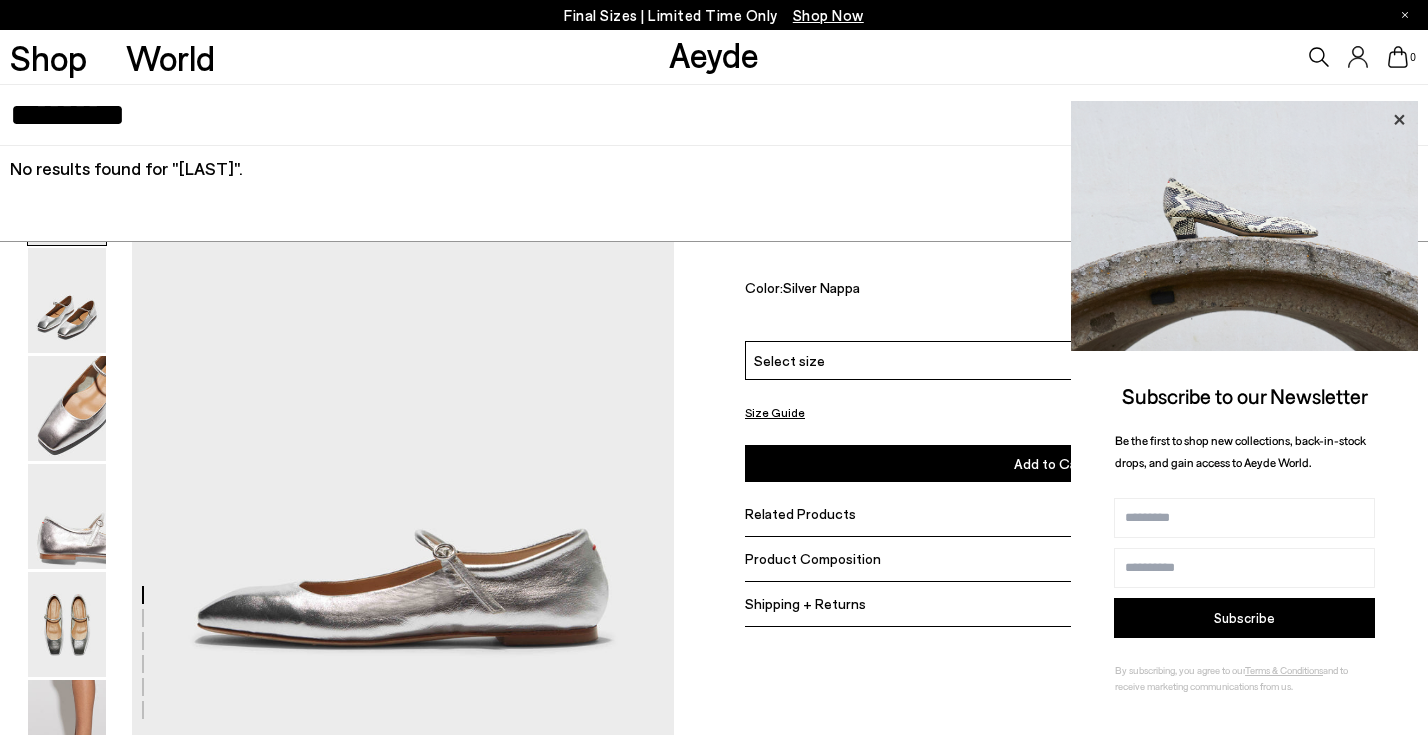 click 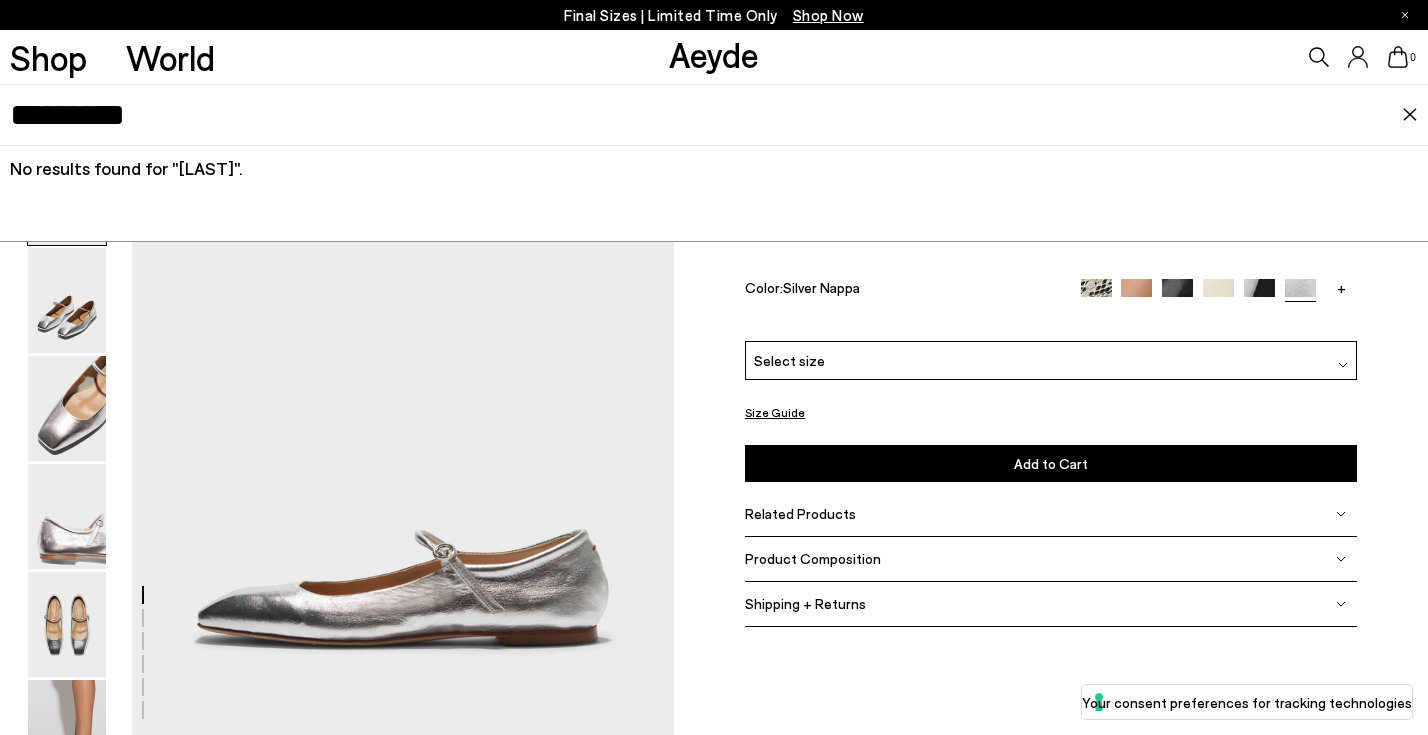 click on "No results found for " uma mesh  "." at bounding box center (714, 168) 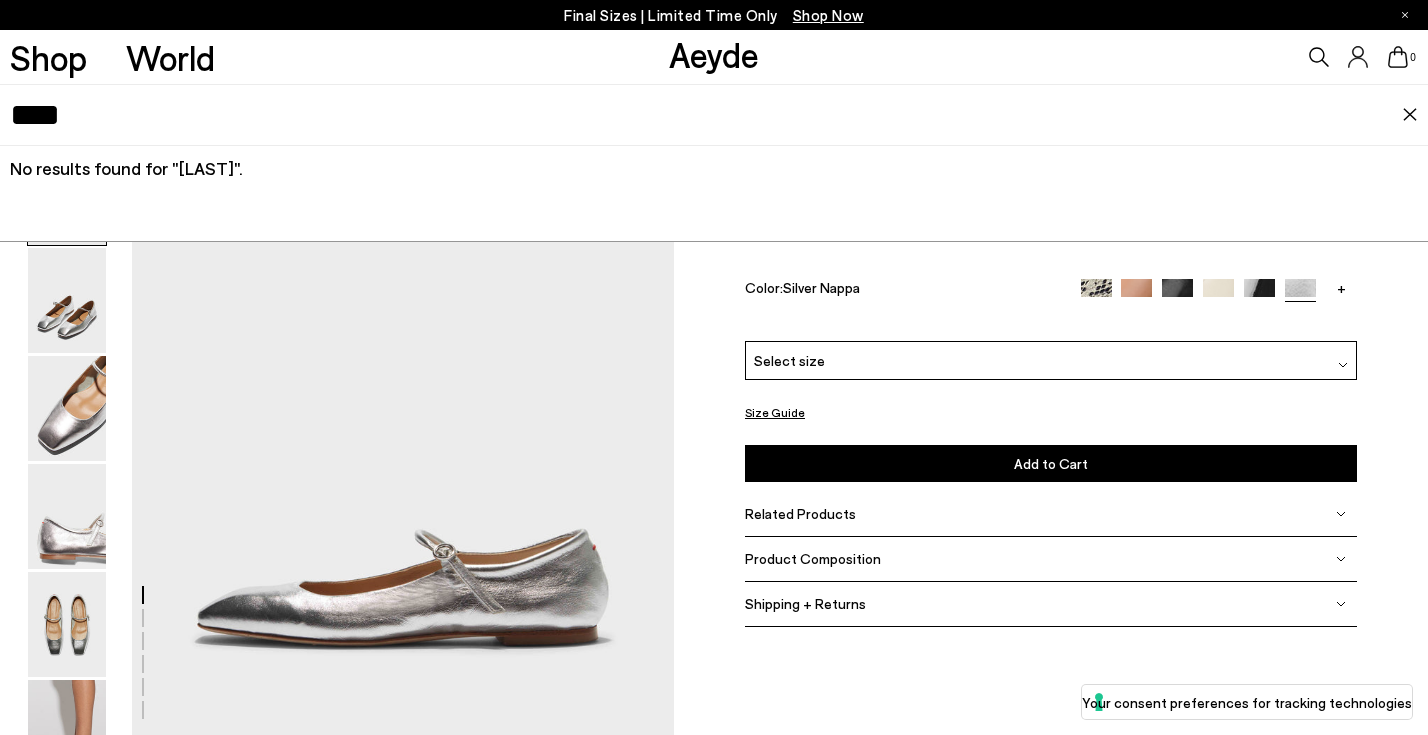 type on "***" 